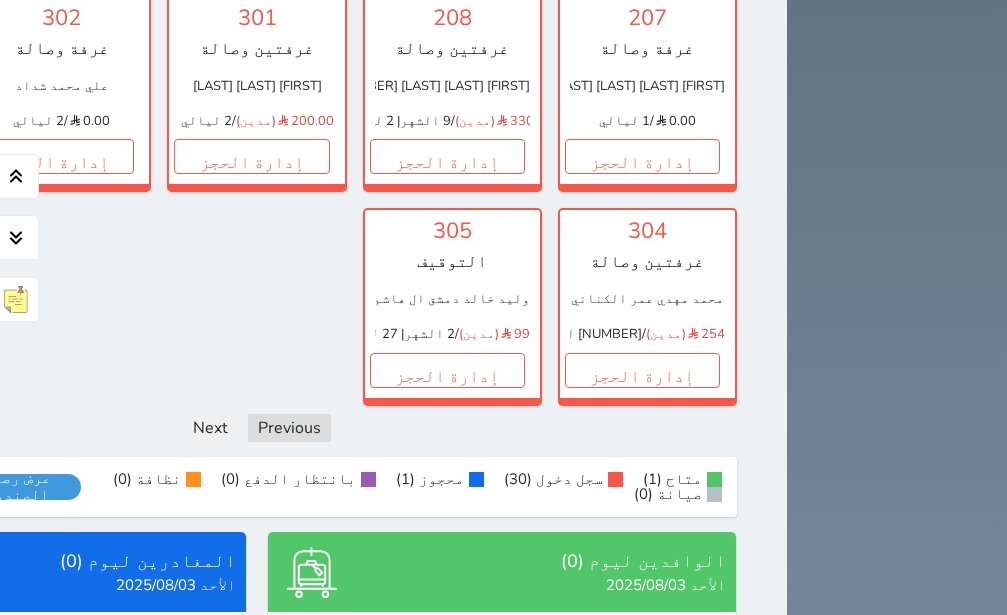 scroll, scrollTop: 1386, scrollLeft: 0, axis: vertical 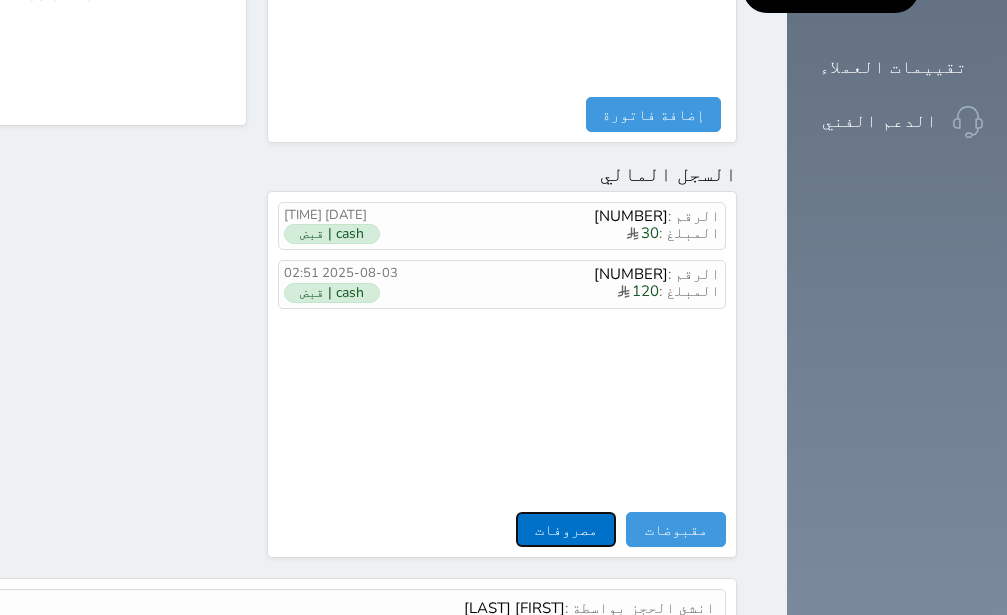 click on "مصروفات" at bounding box center [566, 529] 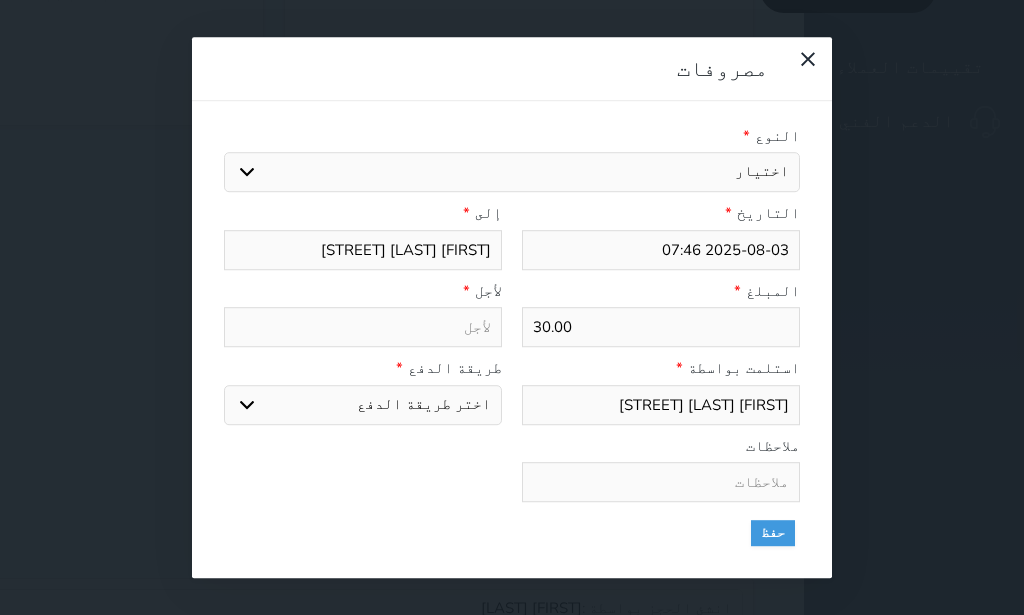 select 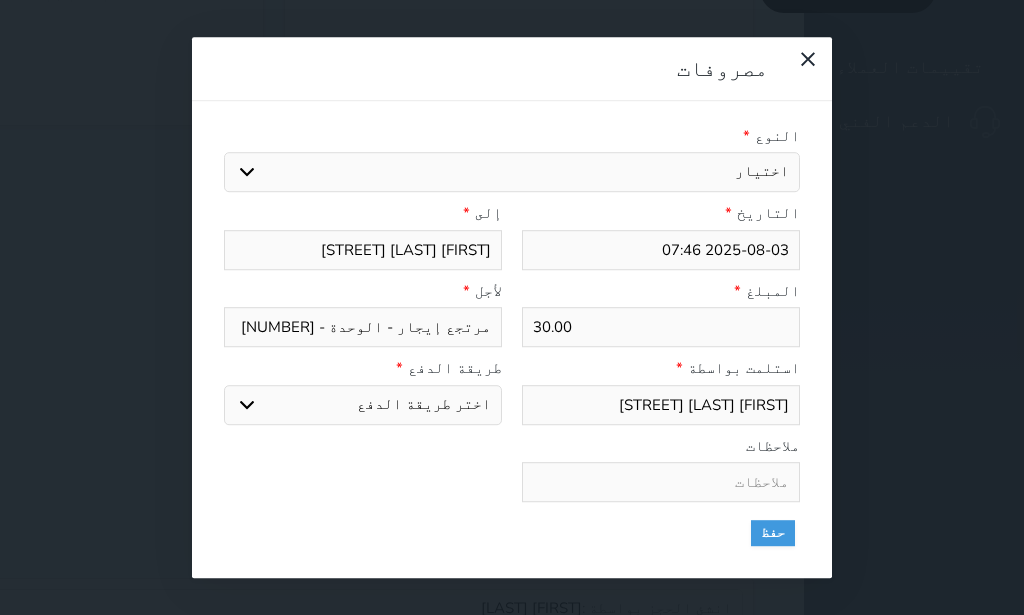 click on "اختر طريقة الدفع   دفع نقدى   تحويل بنكى   مدى   بطاقة ائتمان" at bounding box center [363, 405] 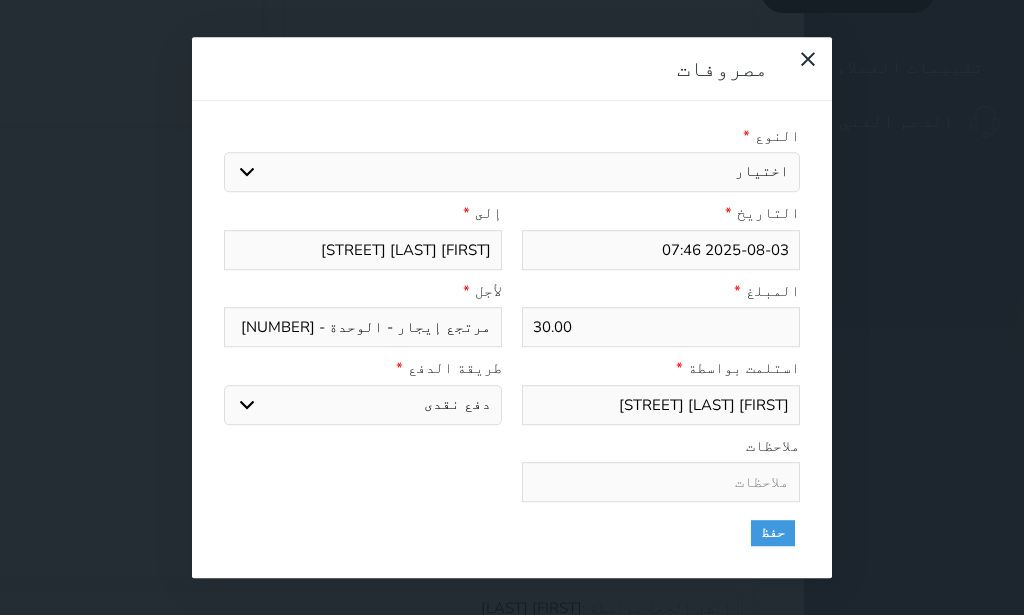 click on "دفع نقدى" at bounding box center (0, 0) 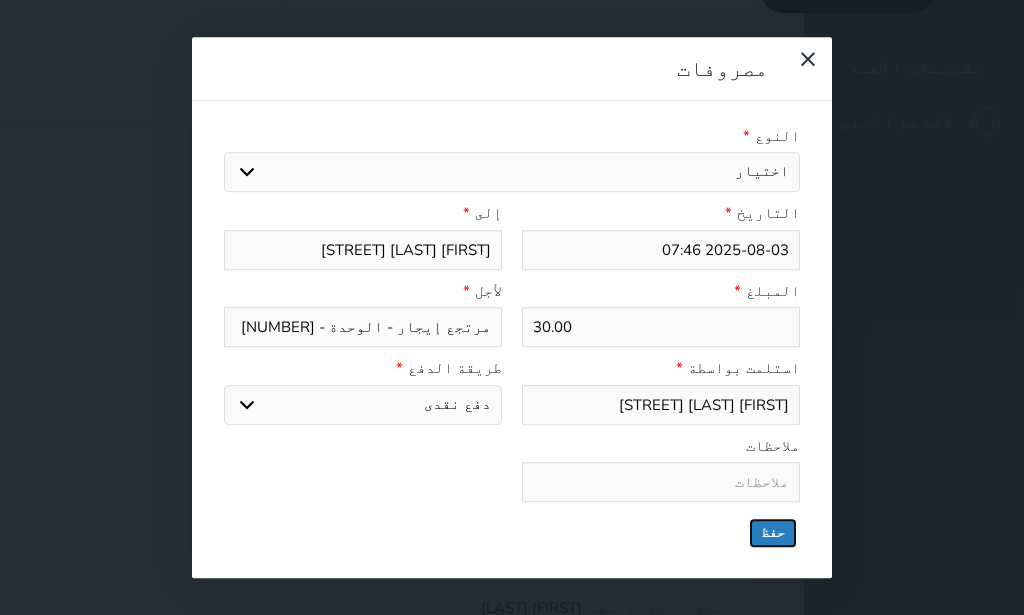 click on "حفظ" at bounding box center (773, 533) 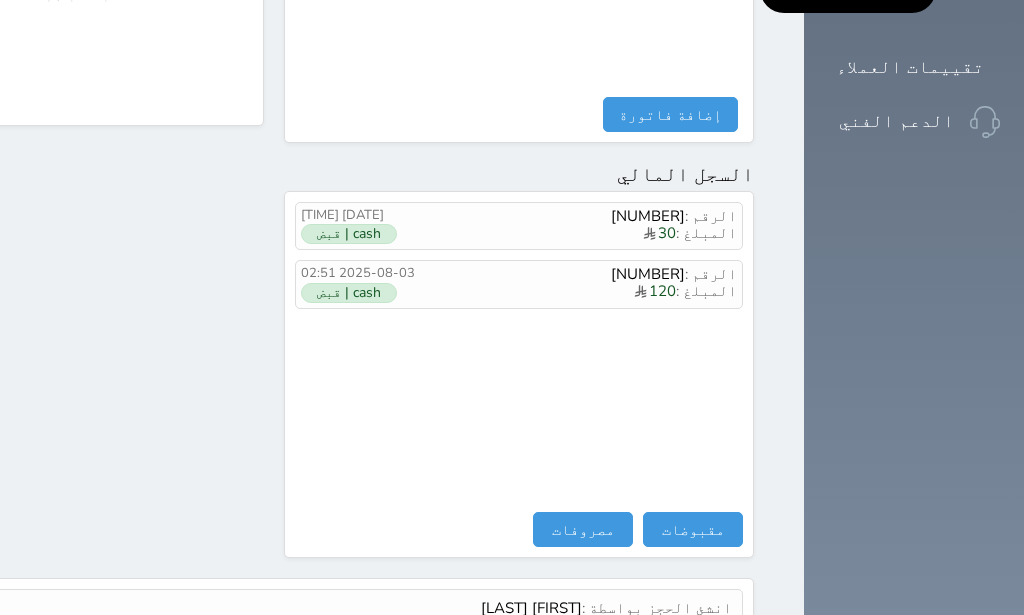 select 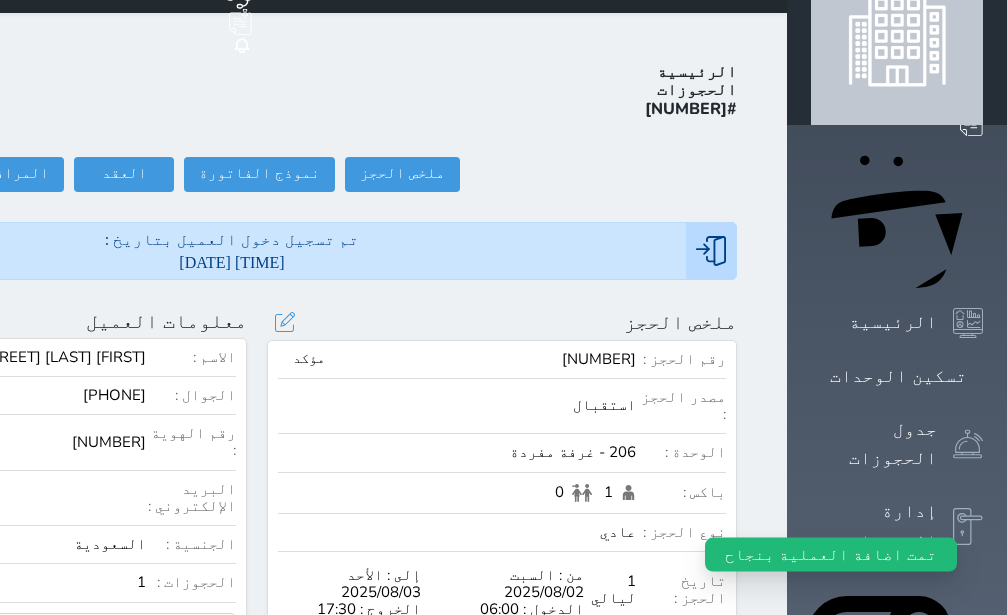 scroll, scrollTop: 0, scrollLeft: 0, axis: both 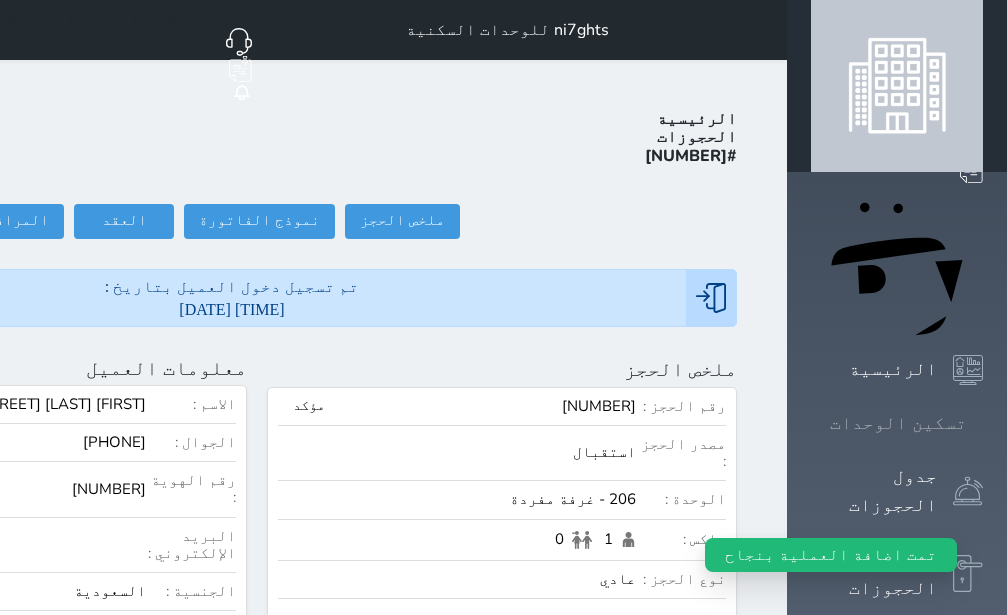 click 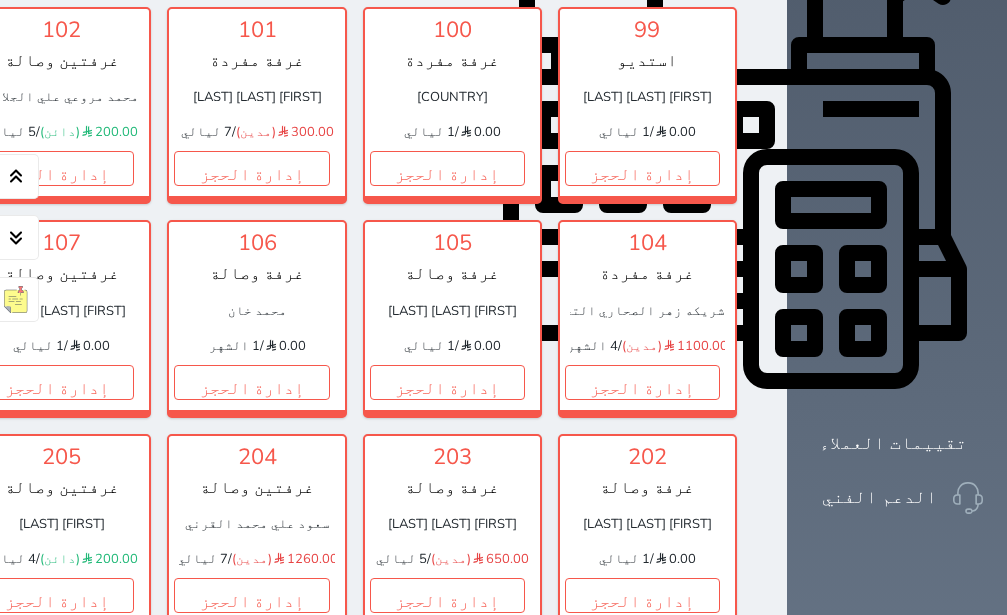 scroll, scrollTop: 1086, scrollLeft: 0, axis: vertical 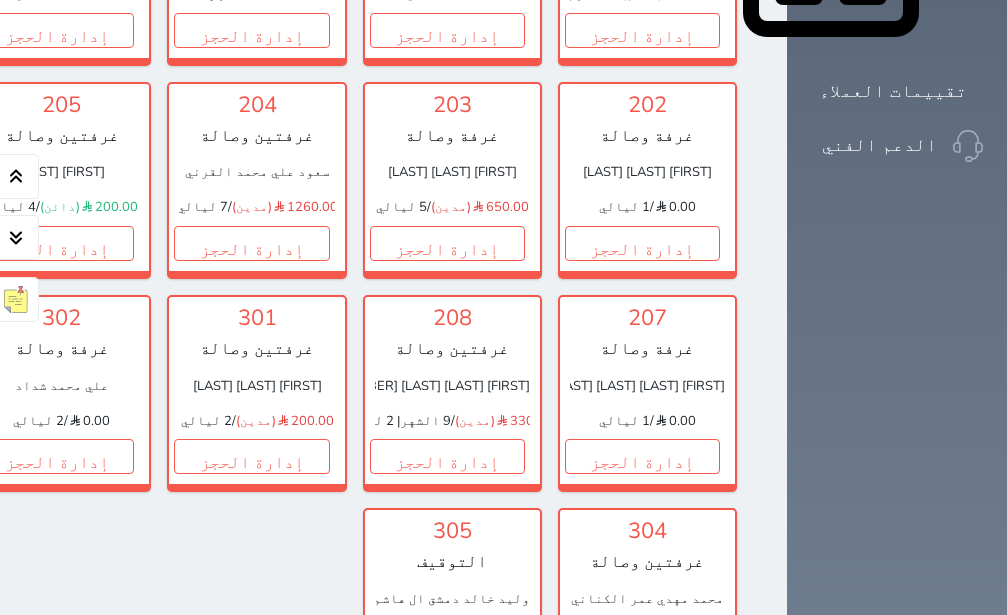 click on "إدارة الحجز" at bounding box center (-139, 30) 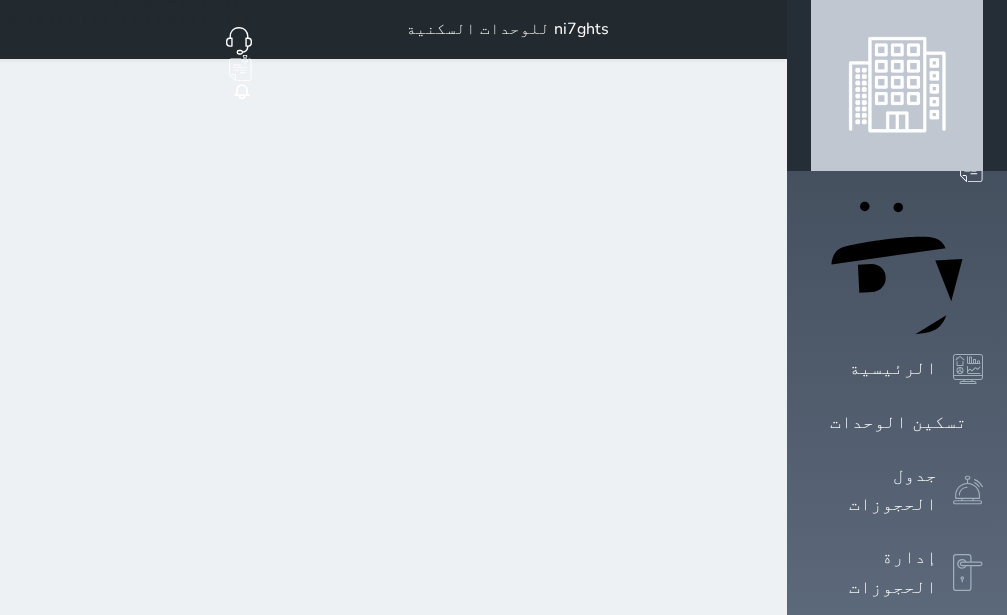 scroll, scrollTop: 0, scrollLeft: 0, axis: both 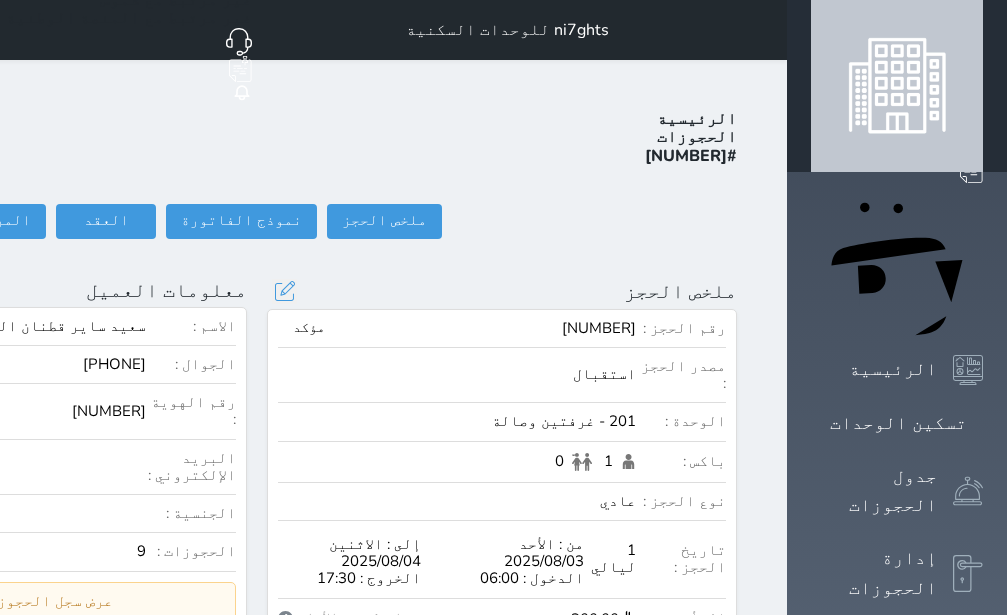 select 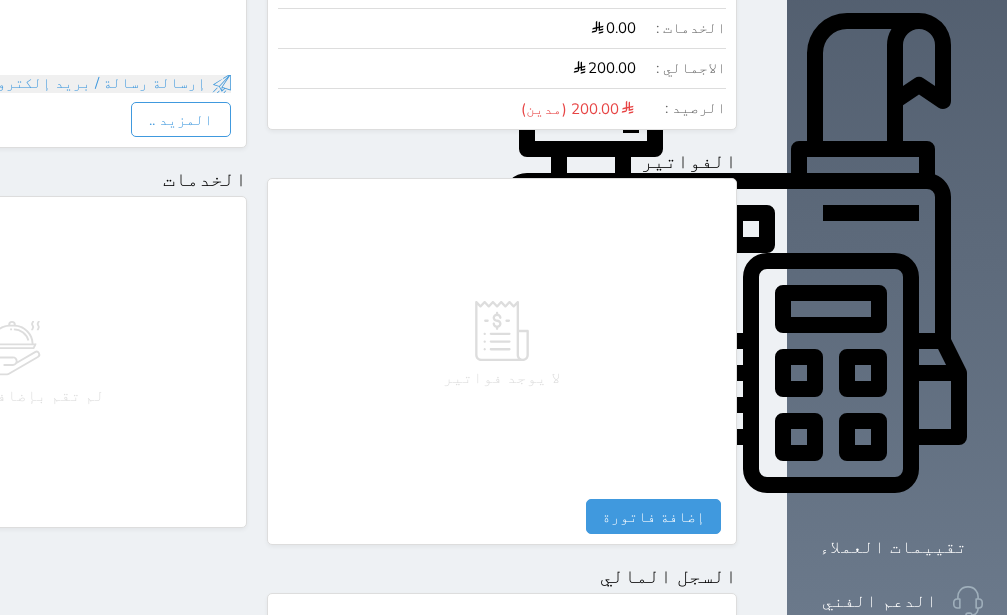 scroll, scrollTop: 1008, scrollLeft: 0, axis: vertical 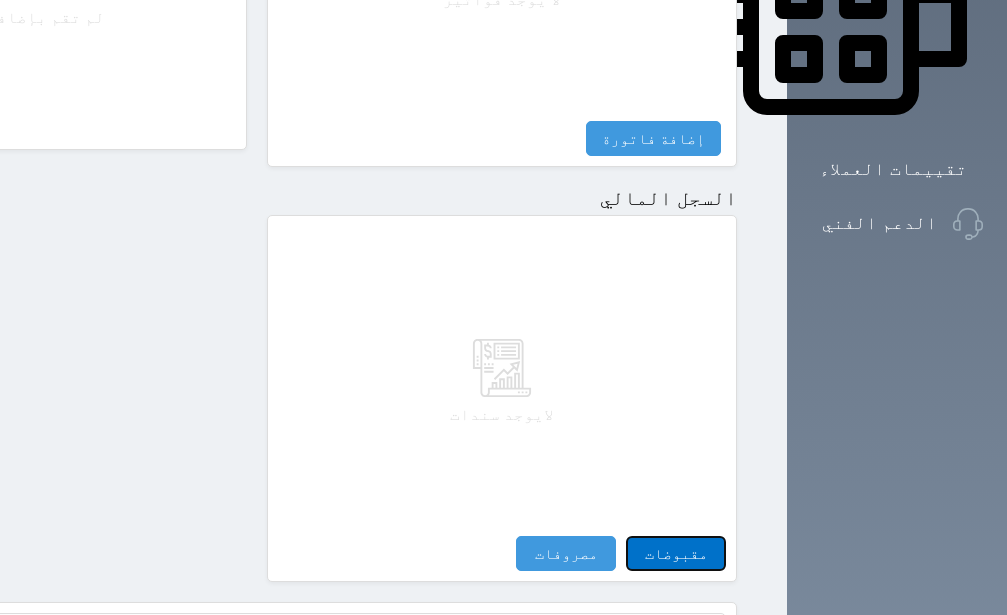 click on "مقبوضات" at bounding box center (676, 553) 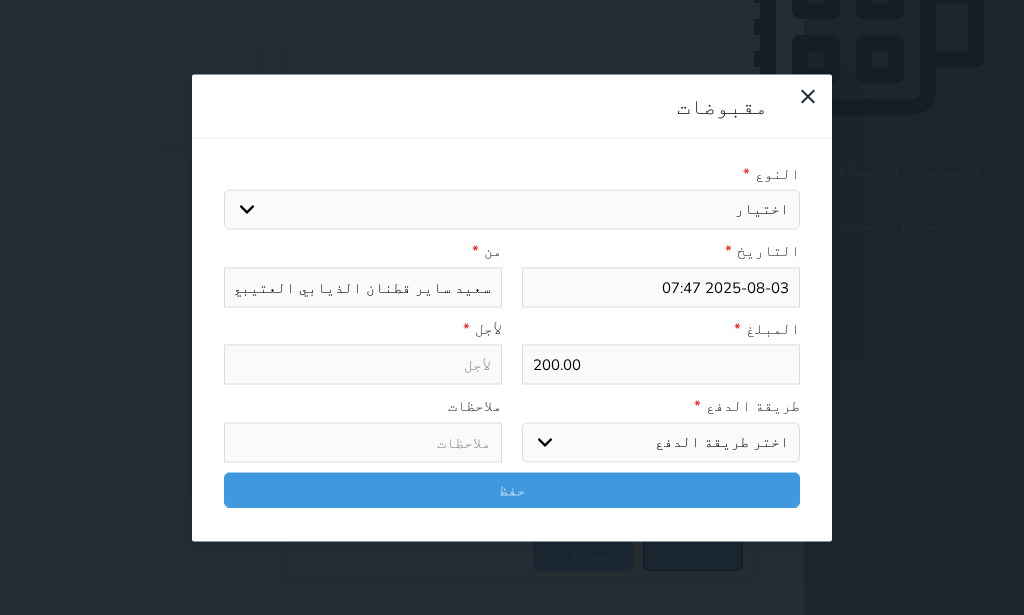 select 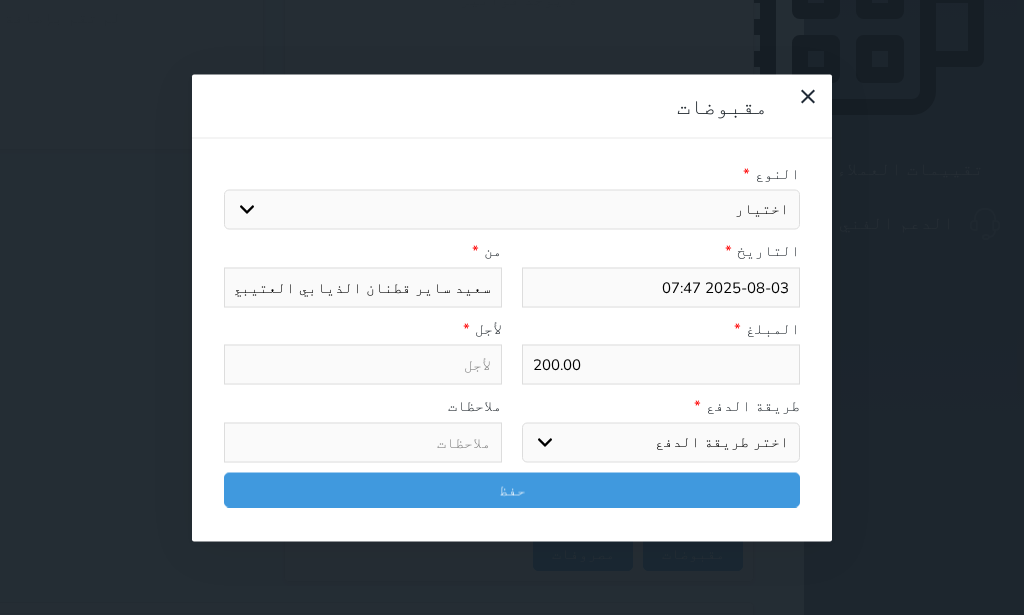 click on "اختيار   ايجار تامين عربون" at bounding box center (512, 210) 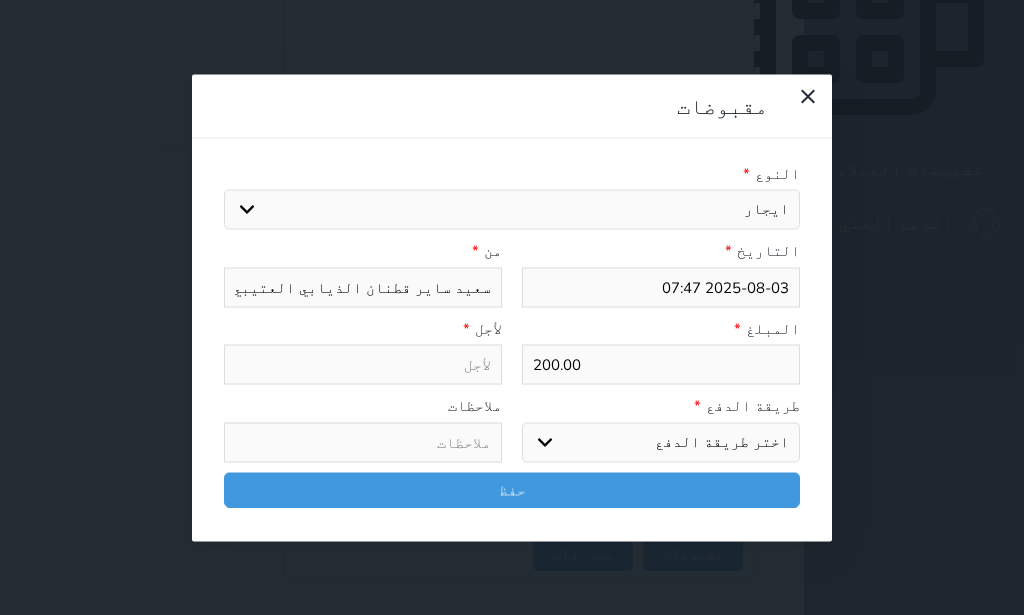 select 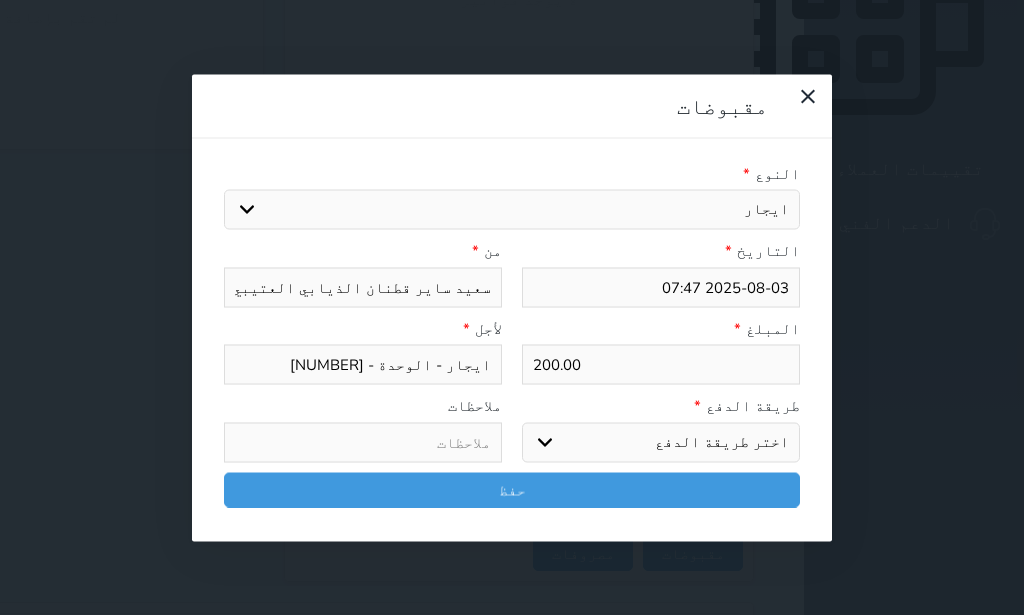 click on "اختر طريقة الدفع   دفع نقدى   تحويل بنكى   مدى   بطاقة ائتمان   آجل" at bounding box center (661, 442) 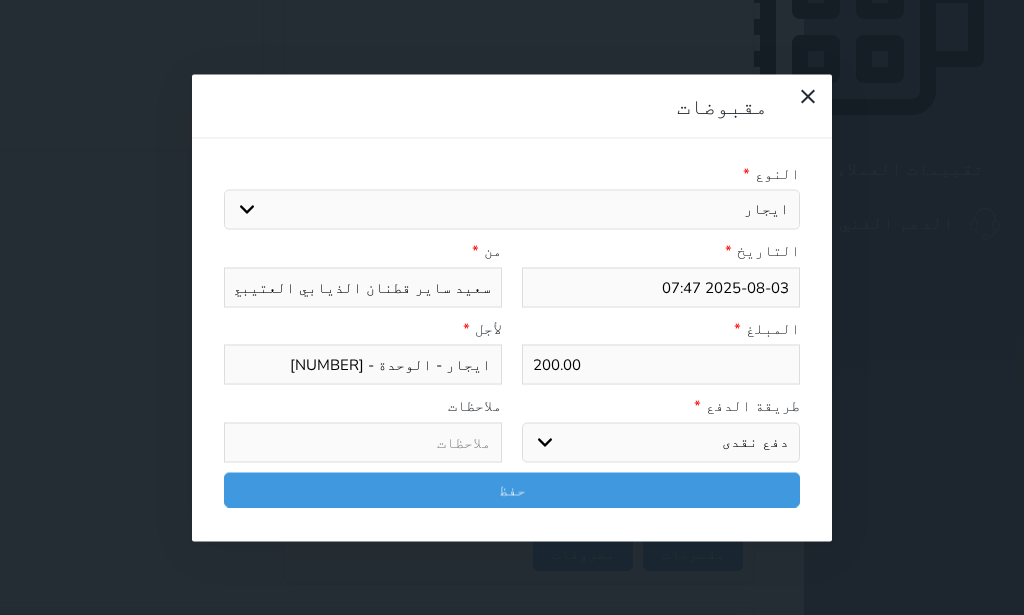 click on "دفع نقدى" at bounding box center (0, 0) 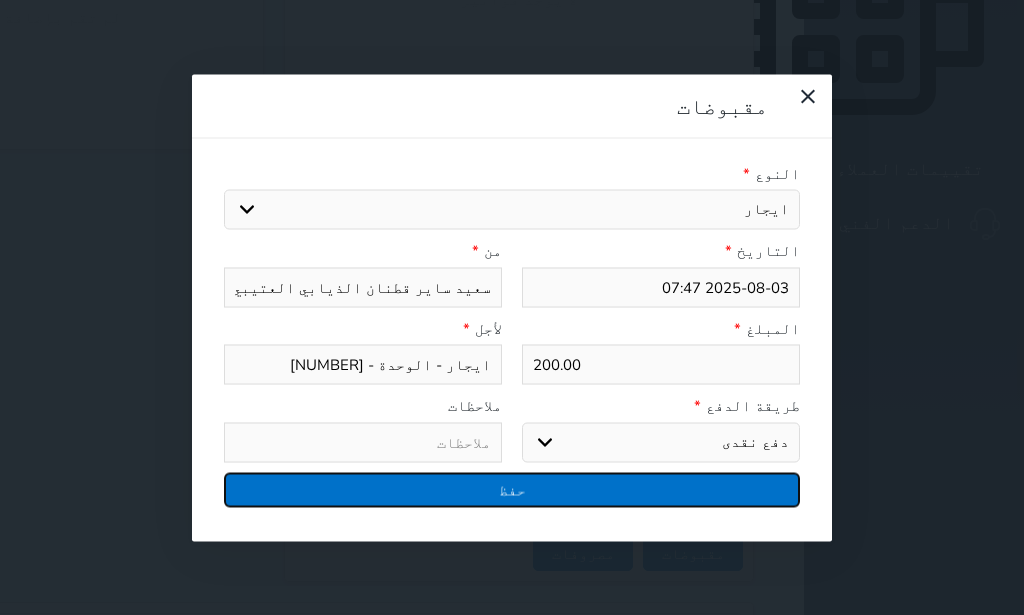 click on "حفظ" at bounding box center (512, 489) 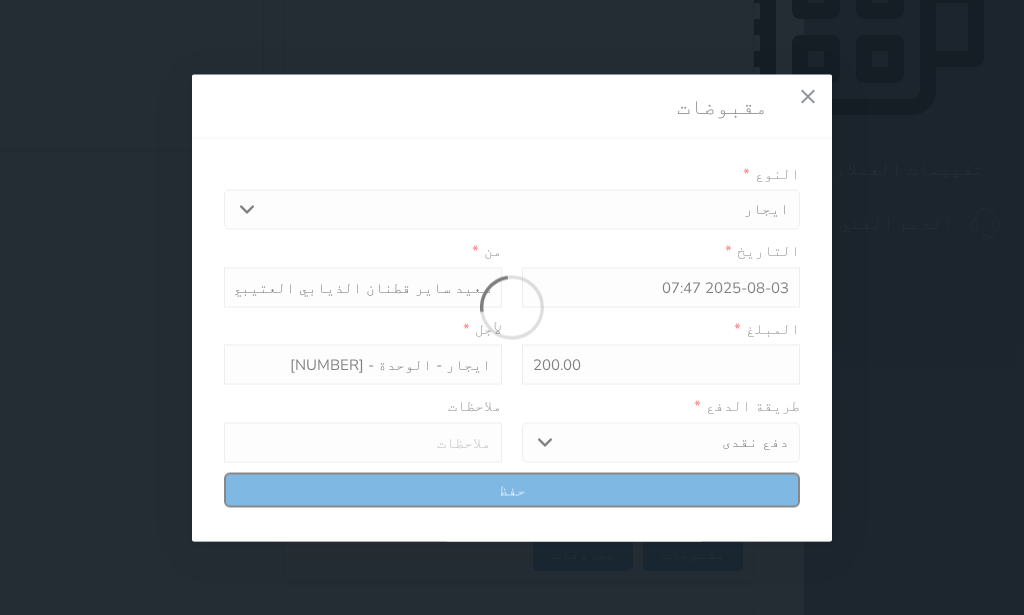 select 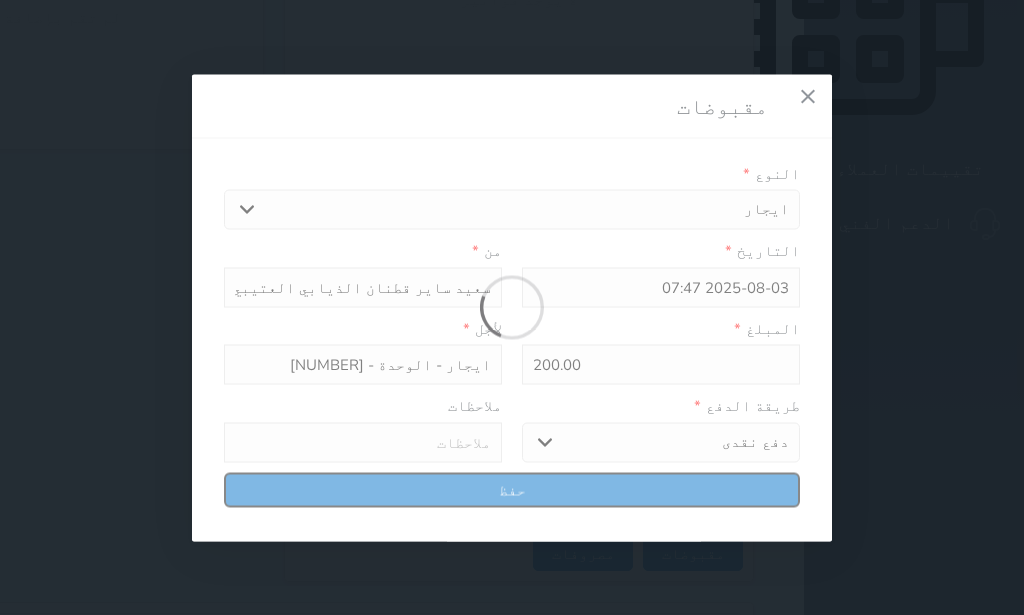 type 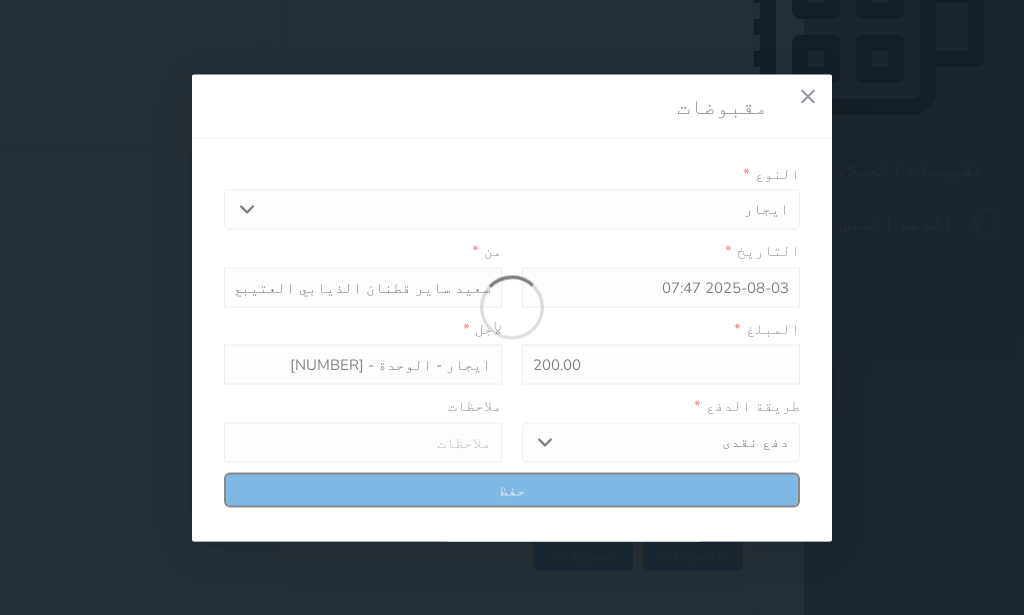 type on "0" 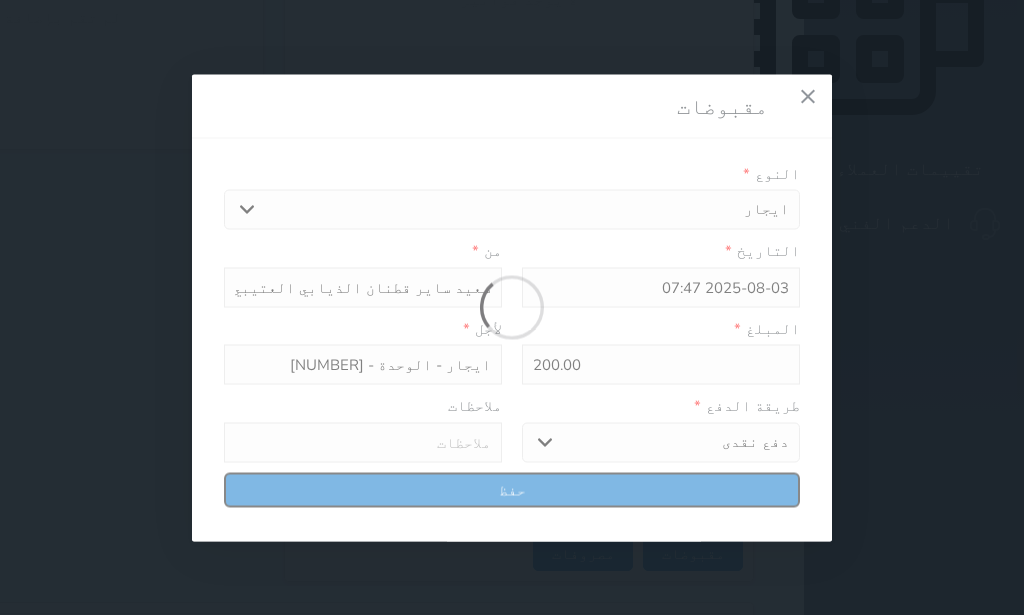 select 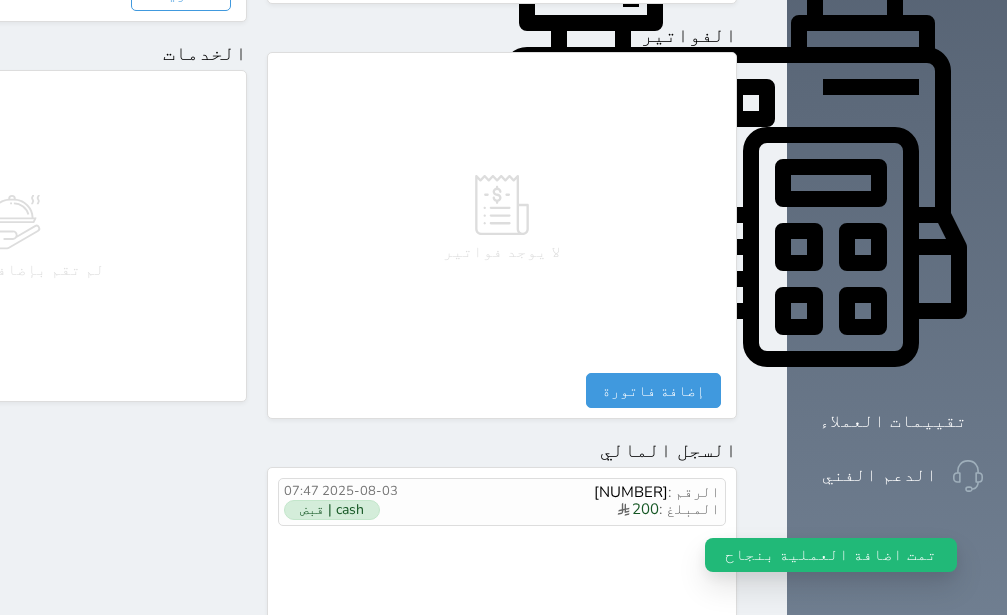 scroll, scrollTop: 0, scrollLeft: 0, axis: both 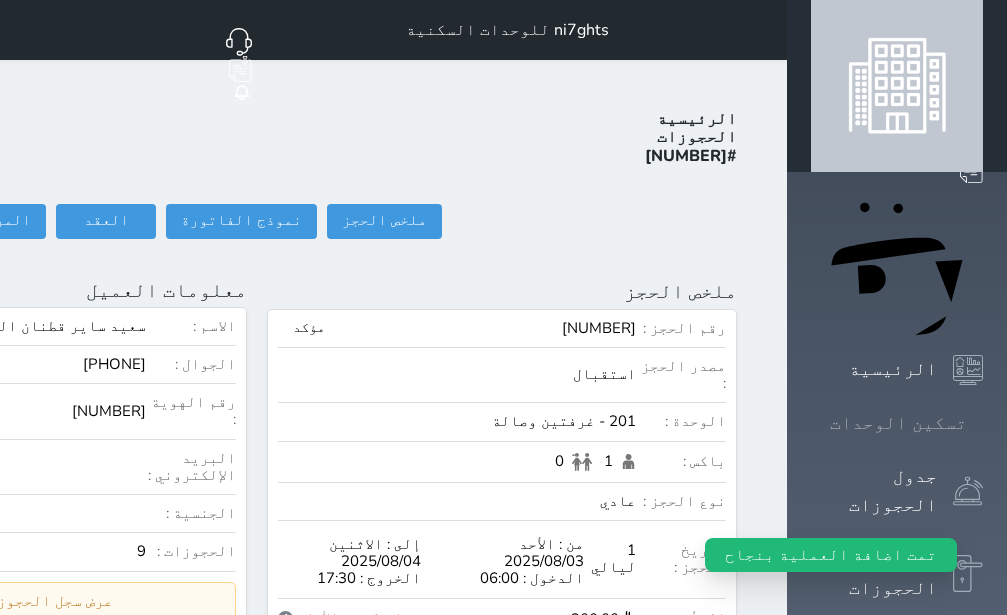click on "تسكين الوحدات" at bounding box center [898, 423] 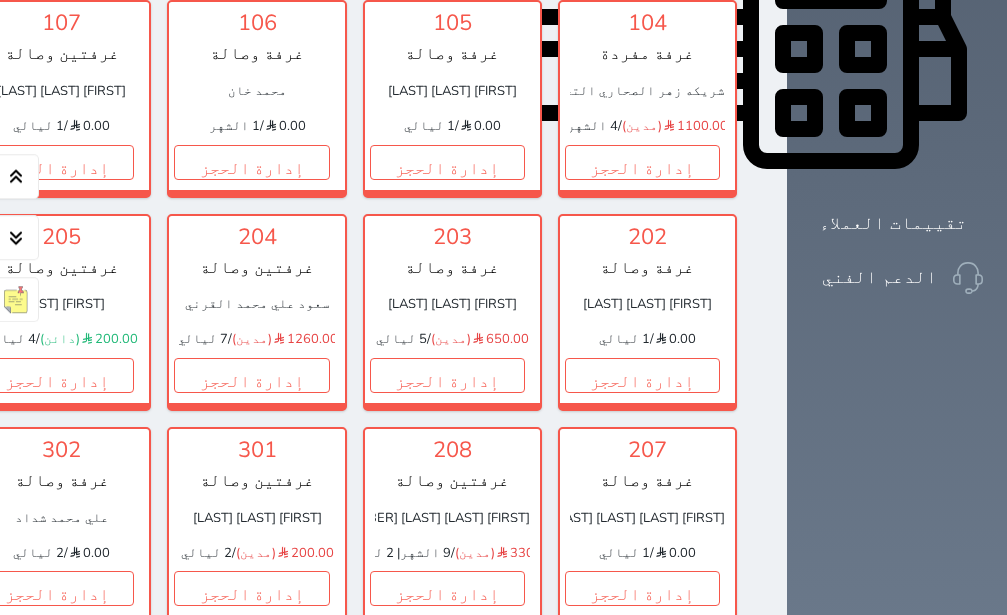 scroll, scrollTop: 960, scrollLeft: 0, axis: vertical 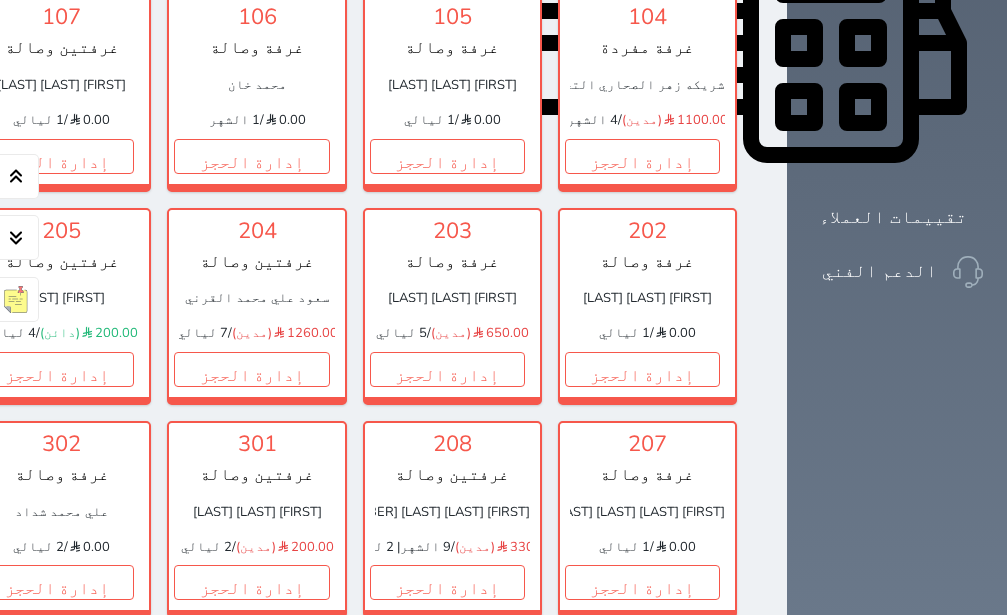 click on "إدارة الحجز" at bounding box center [-139, 156] 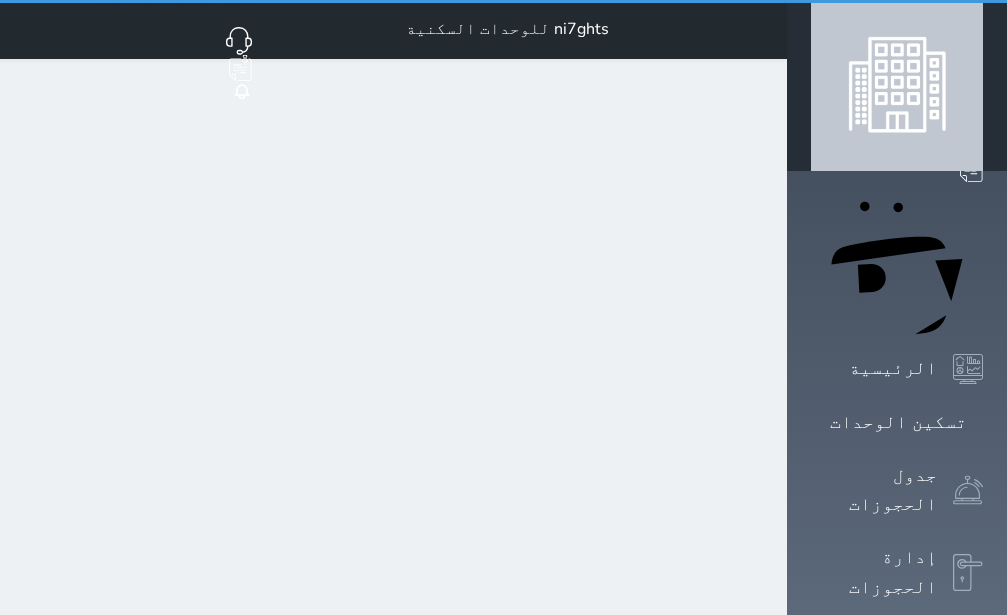 scroll, scrollTop: 0, scrollLeft: 0, axis: both 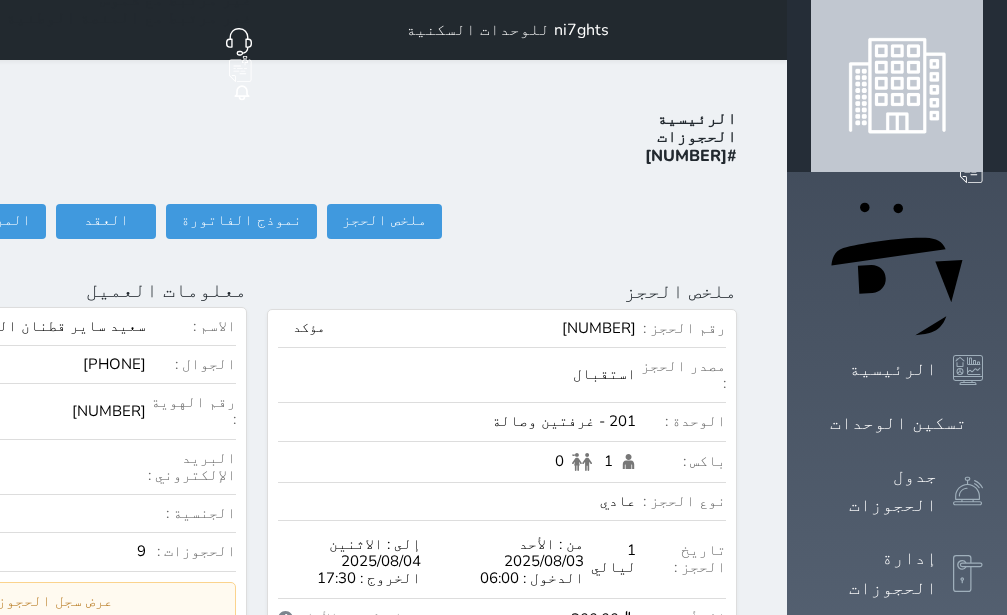 click on "تسجيل دخول" at bounding box center (-156, 221) 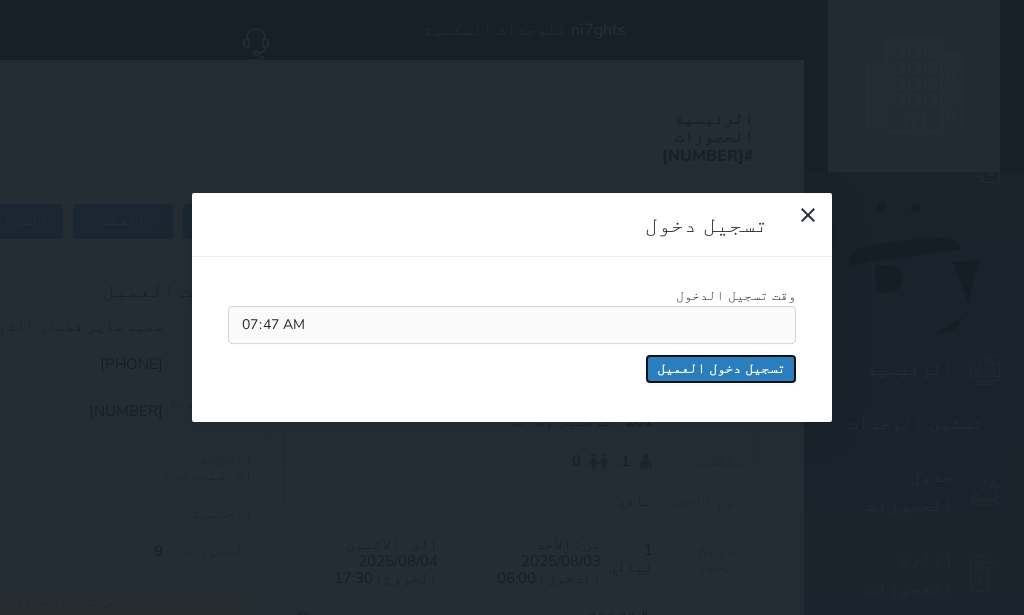 click on "تسجيل دخول العميل" at bounding box center [721, 369] 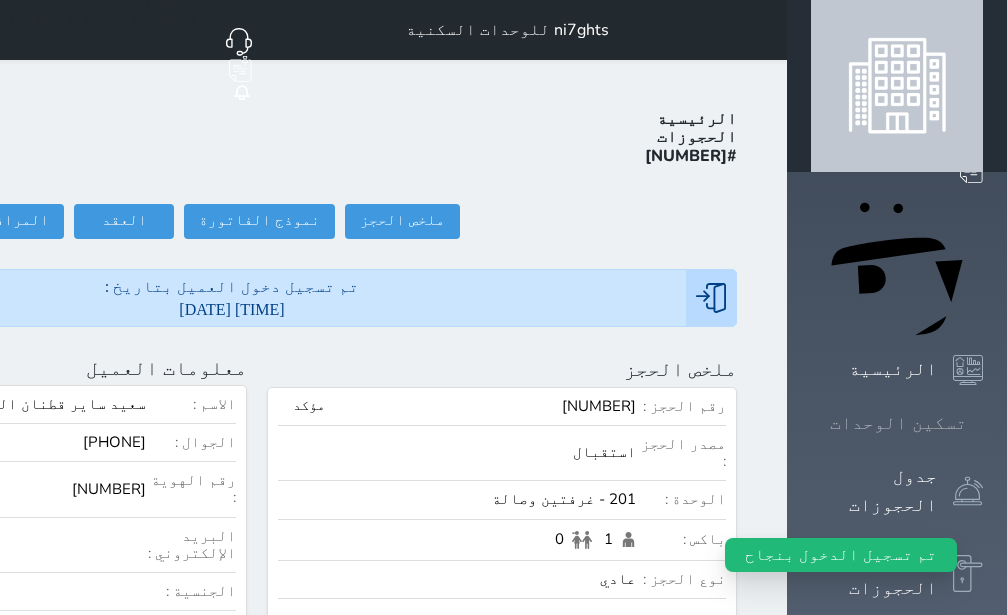 click on "تسكين الوحدات" at bounding box center (898, 423) 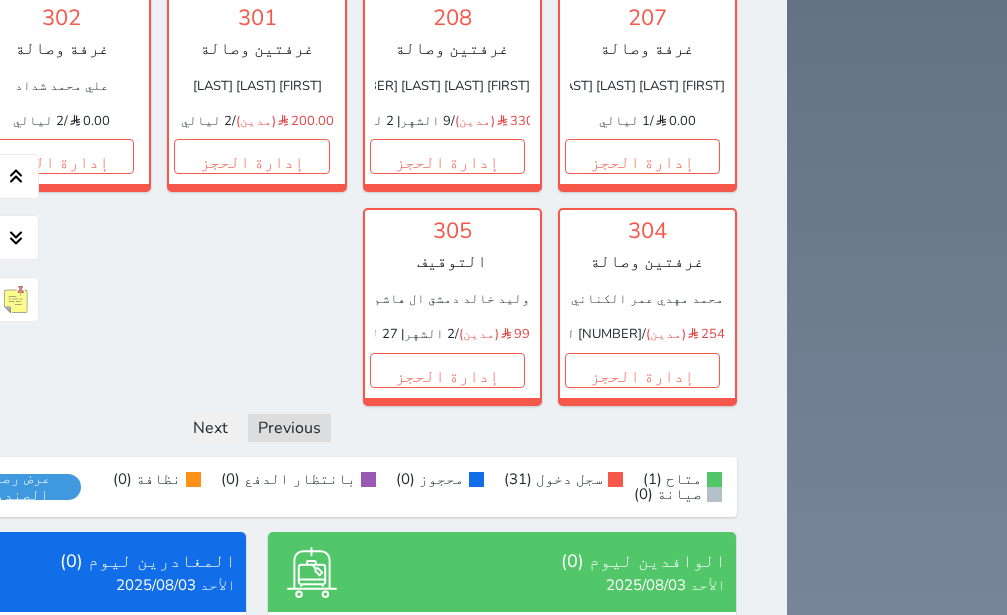 scroll, scrollTop: 1803, scrollLeft: 0, axis: vertical 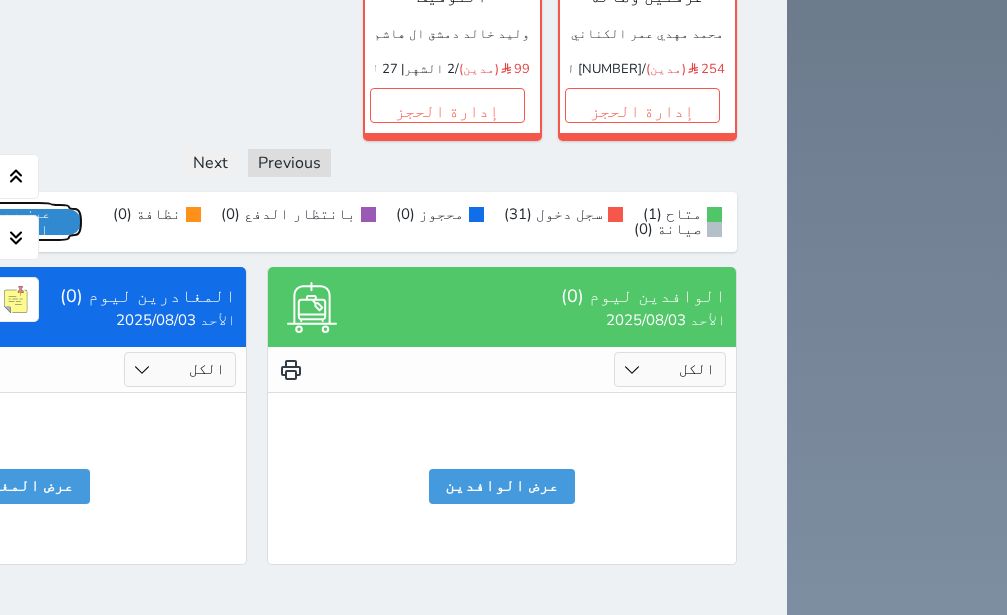 click on "عرض رصيد الصندوق" at bounding box center (17, 222) 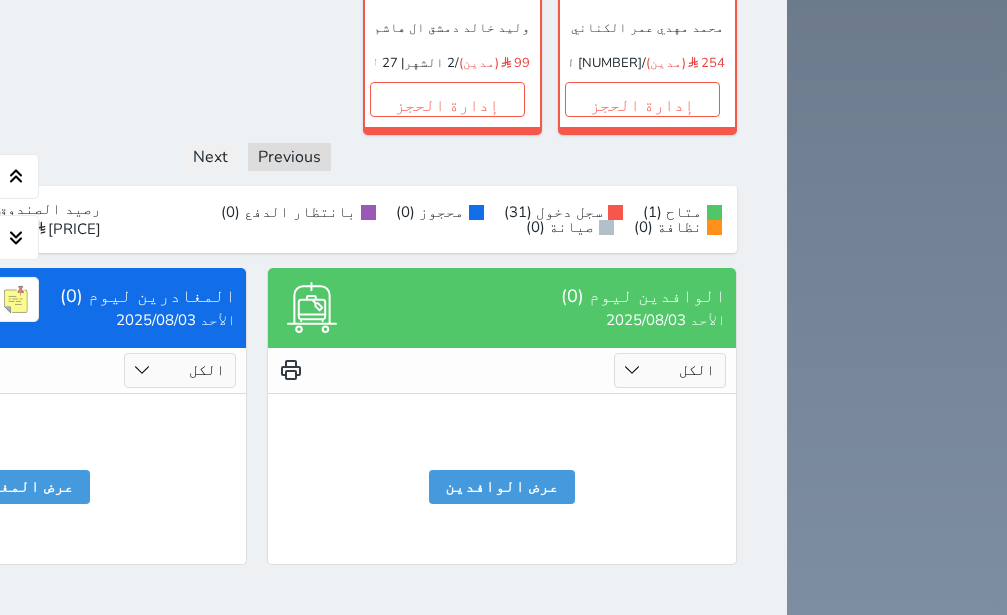 scroll, scrollTop: 1803, scrollLeft: 0, axis: vertical 